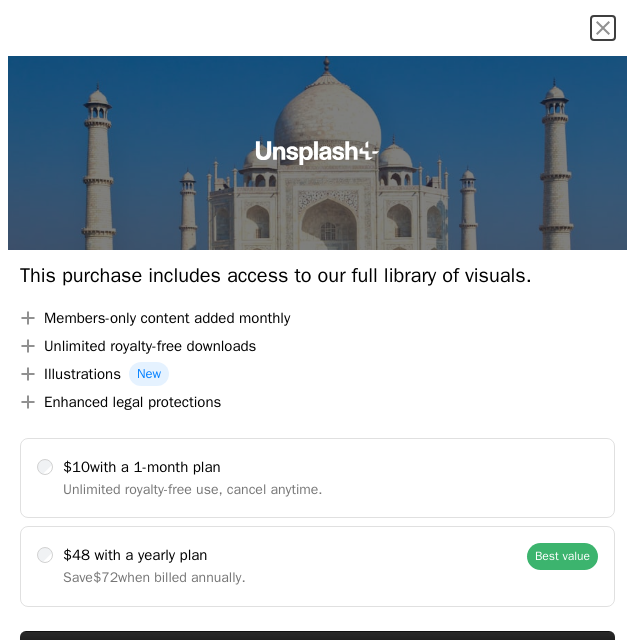scroll, scrollTop: 972, scrollLeft: 0, axis: vertical 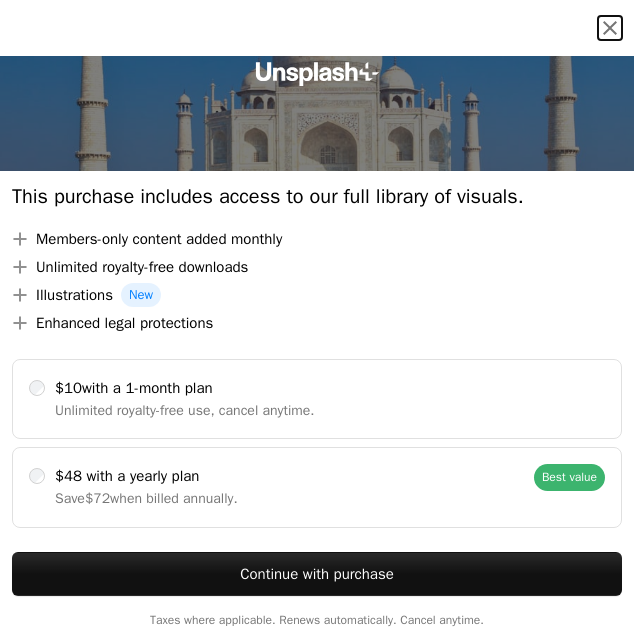 click on "An X shape" at bounding box center (610, 28) 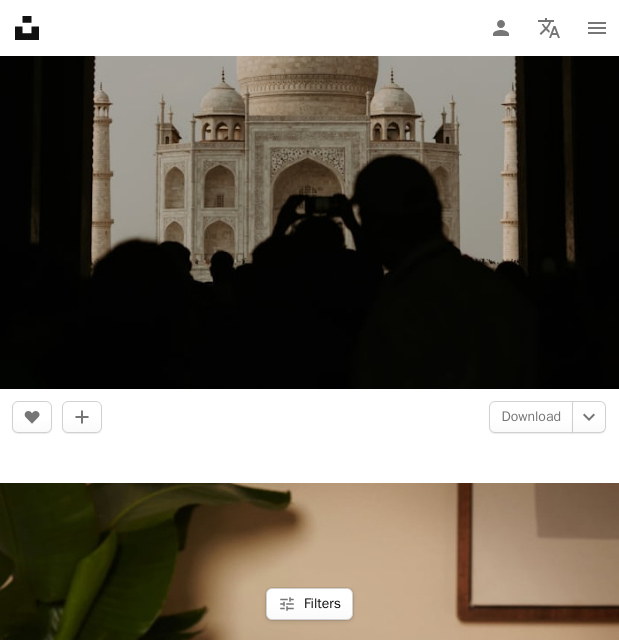 scroll, scrollTop: 2126, scrollLeft: 0, axis: vertical 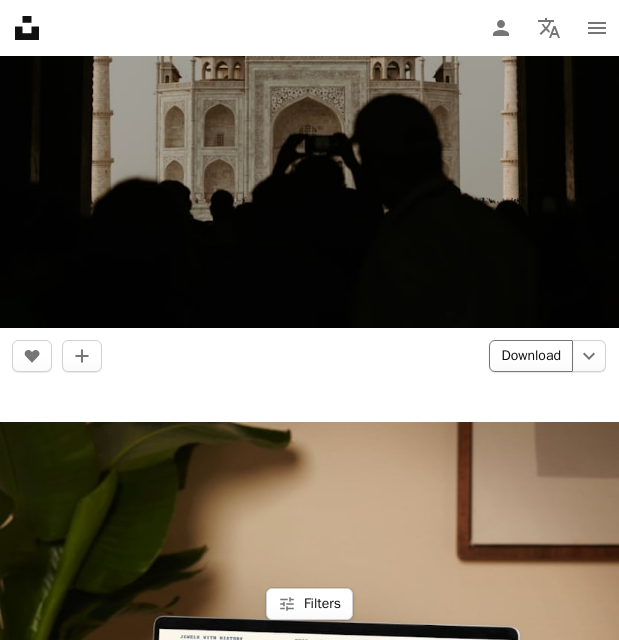 click on "Download" at bounding box center [531, 356] 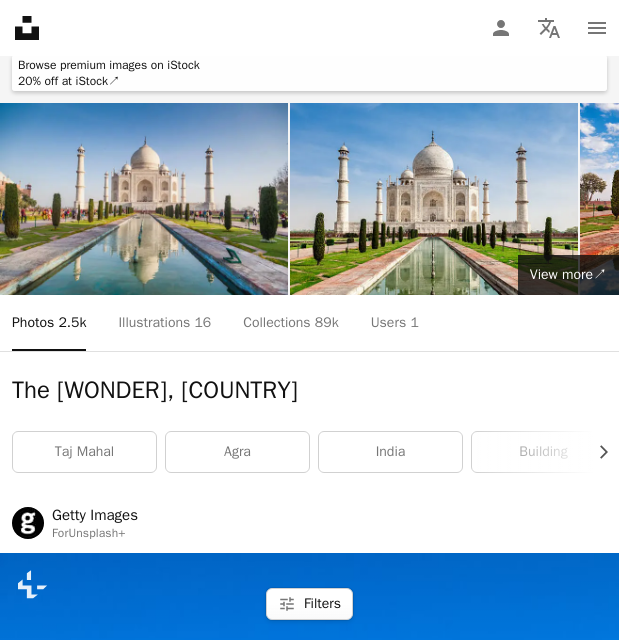 scroll, scrollTop: 0, scrollLeft: 0, axis: both 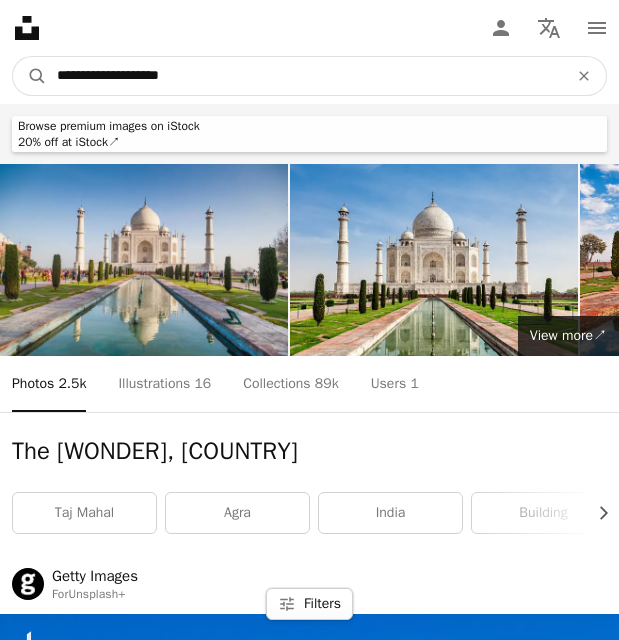 click on "**********" at bounding box center [304, 76] 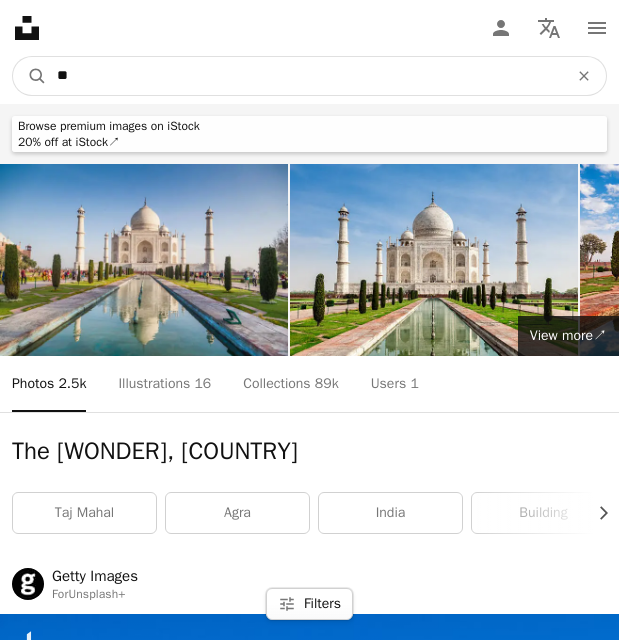 type on "*" 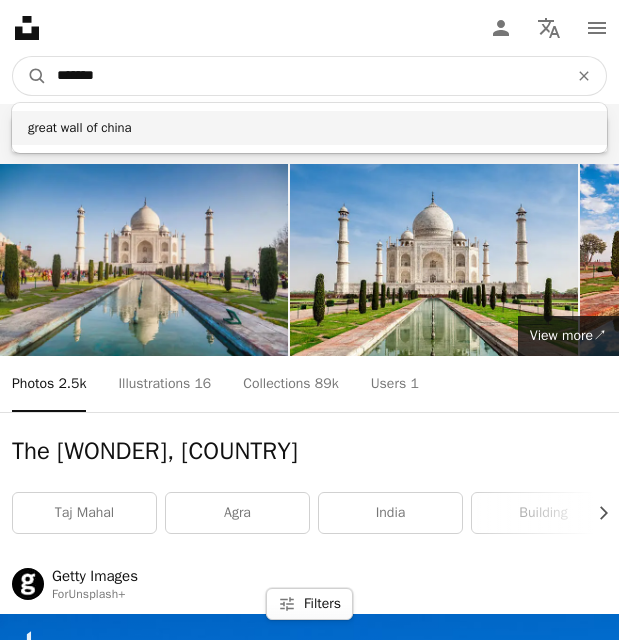 type on "*******" 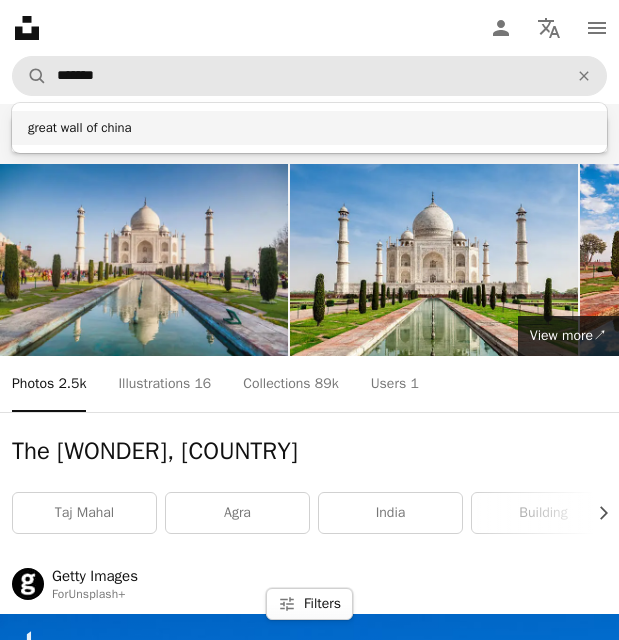 click on "great wall of china" at bounding box center (309, 128) 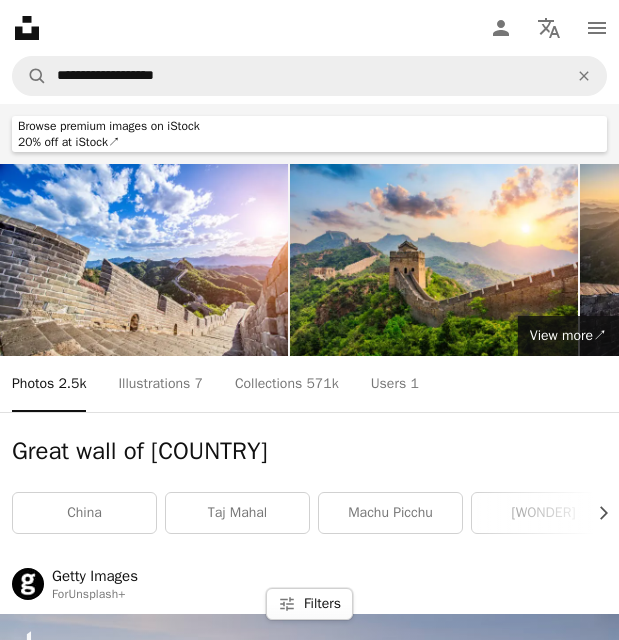 drag, startPoint x: 613, startPoint y: 102, endPoint x: 608, endPoint y: 138, distance: 36.345562 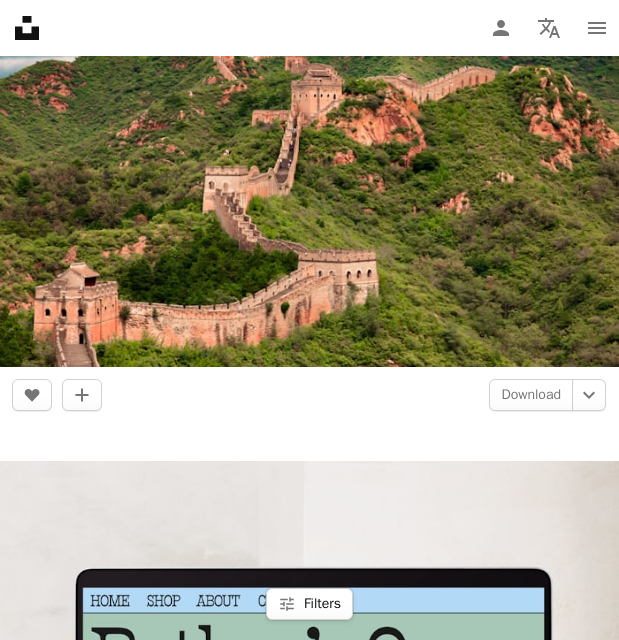 scroll, scrollTop: 1260, scrollLeft: 0, axis: vertical 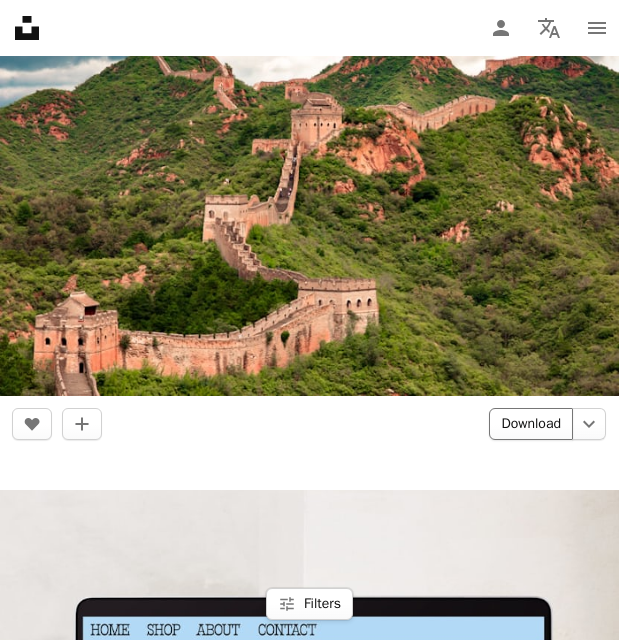 click on "Download" at bounding box center [531, 424] 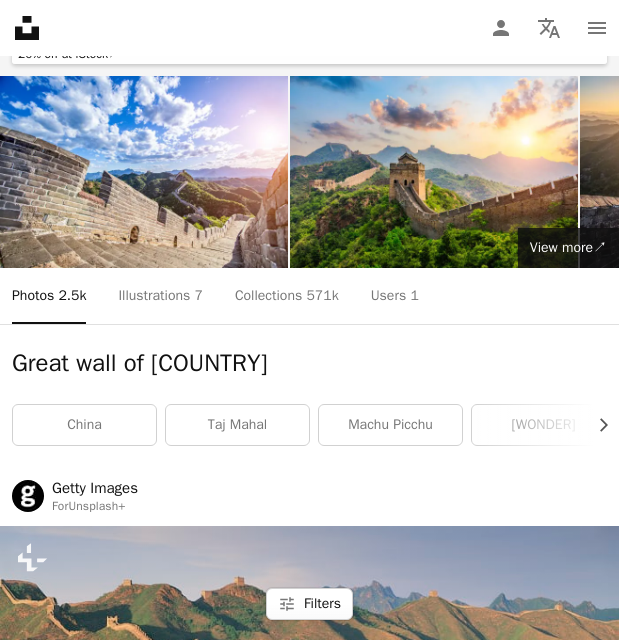 scroll, scrollTop: 0, scrollLeft: 0, axis: both 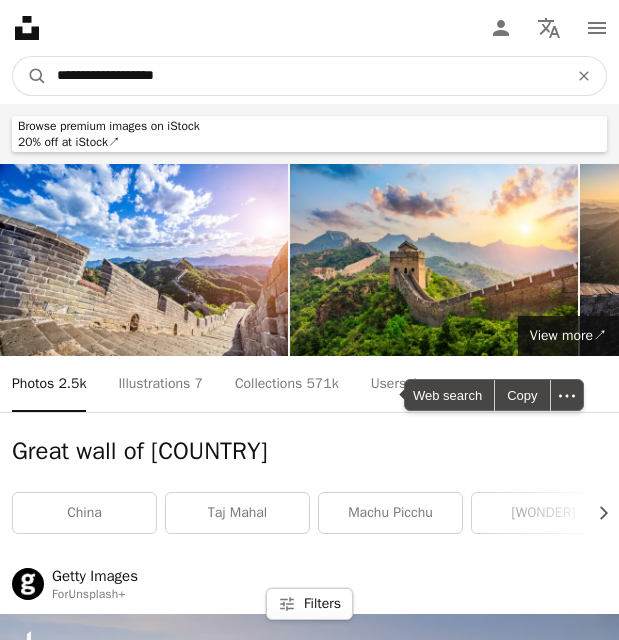 click on "**********" at bounding box center (304, 76) 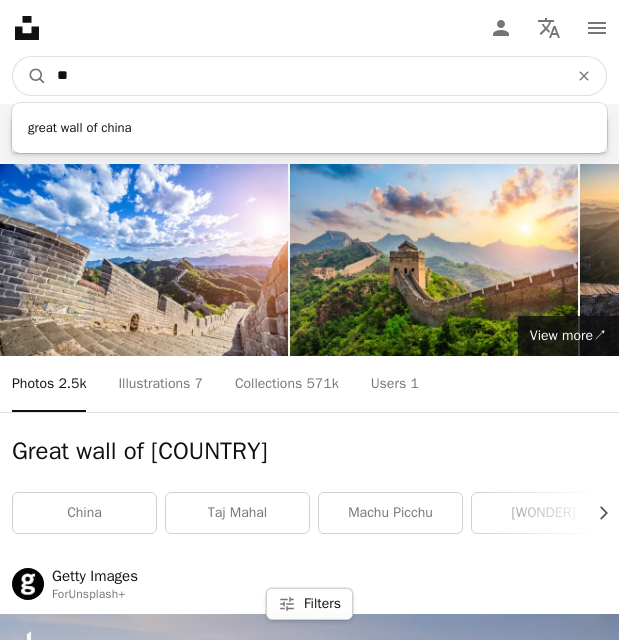 type on "*" 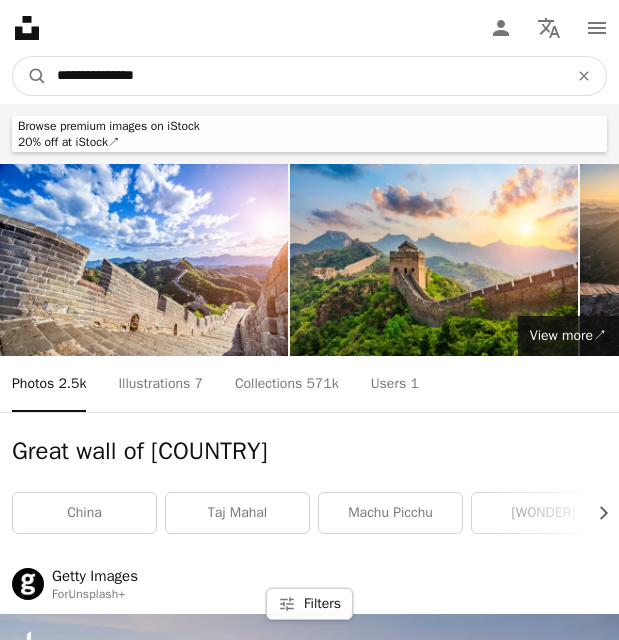 type on "**********" 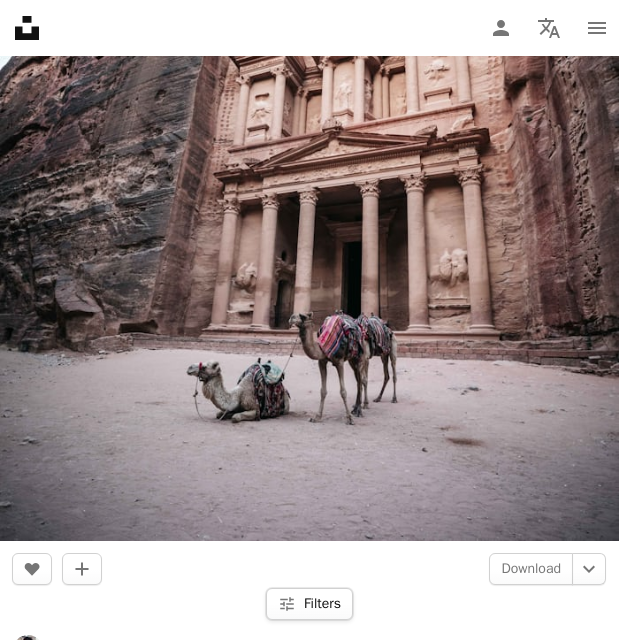 scroll, scrollTop: 4294, scrollLeft: 0, axis: vertical 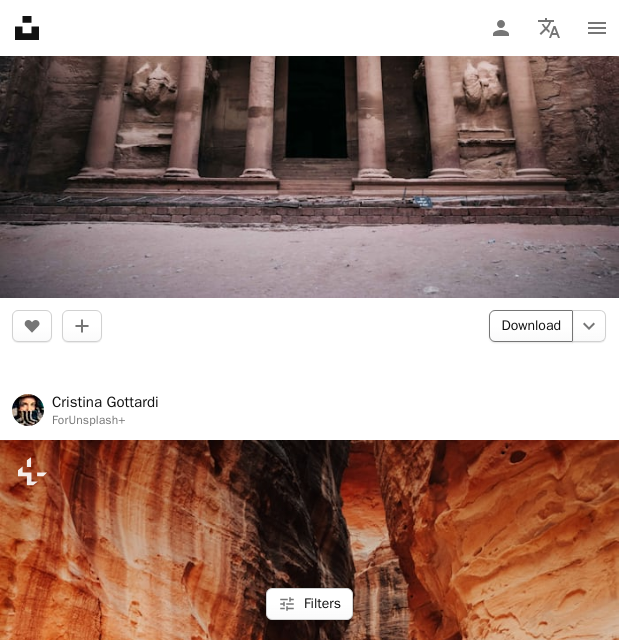 click on "Download" at bounding box center (531, 326) 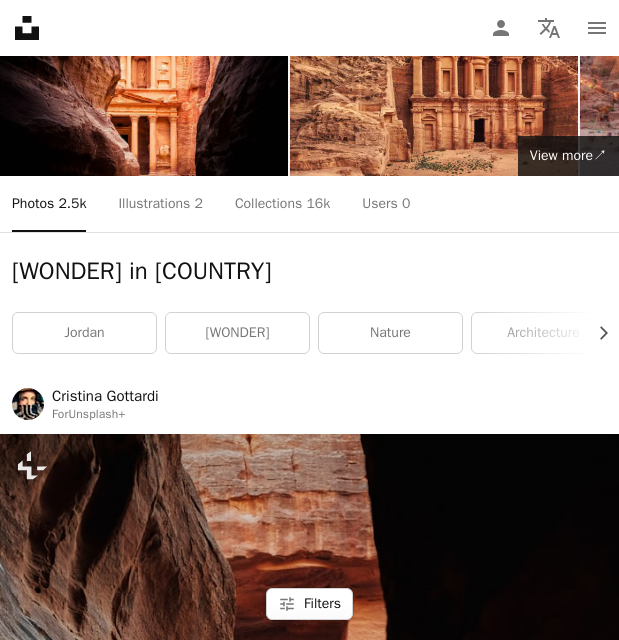 scroll, scrollTop: 0, scrollLeft: 0, axis: both 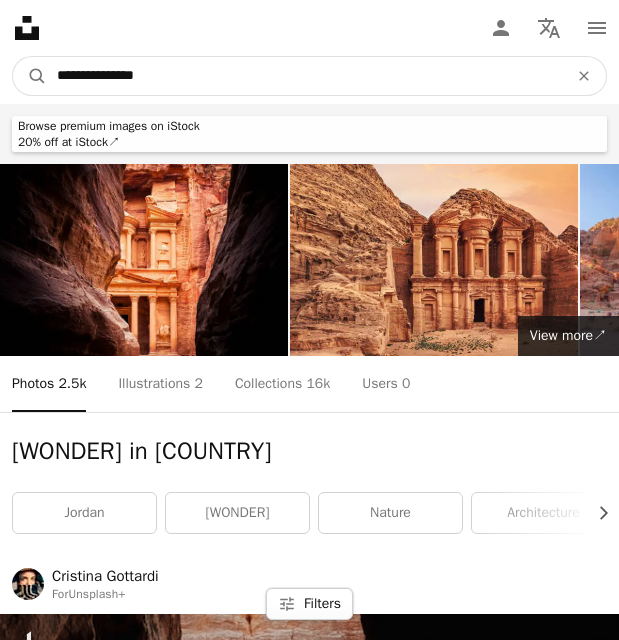 click on "**********" at bounding box center [304, 76] 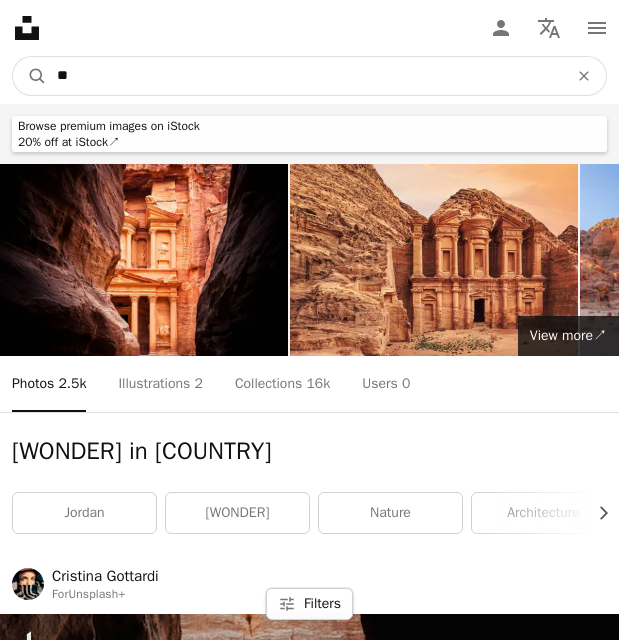 type on "*" 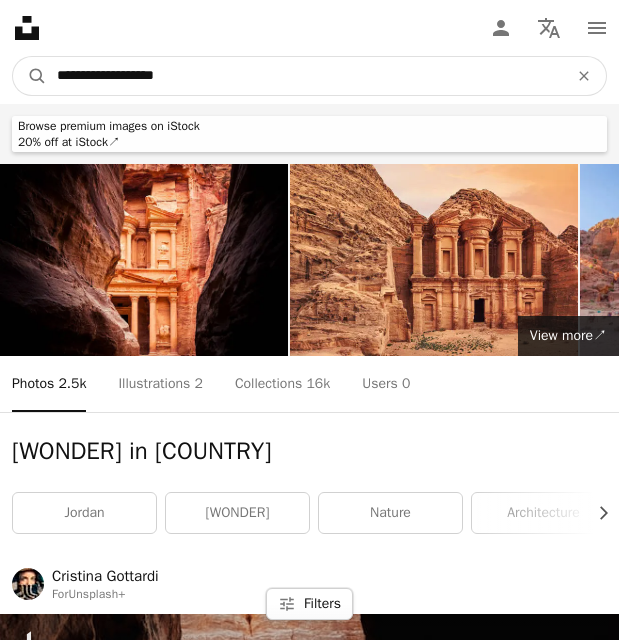 type on "**********" 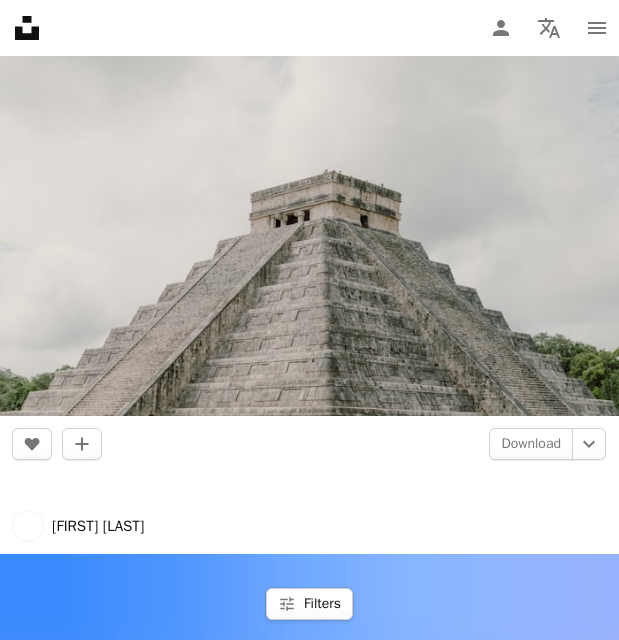 scroll, scrollTop: 2948, scrollLeft: 0, axis: vertical 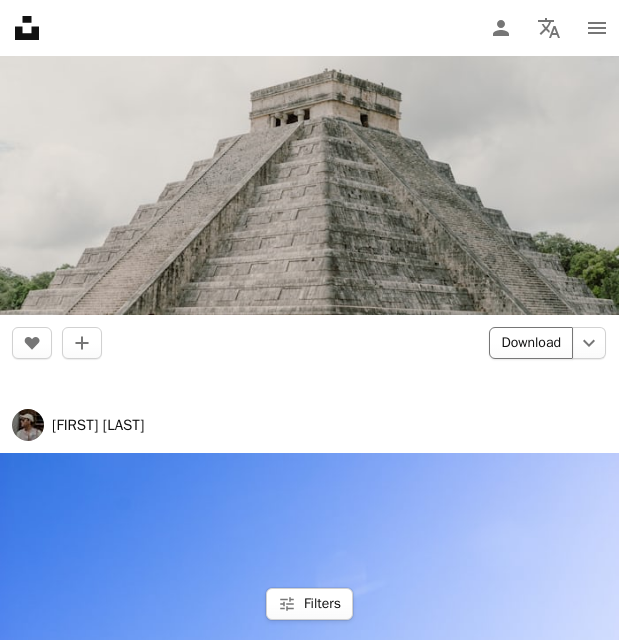 click on "Download" at bounding box center [531, 343] 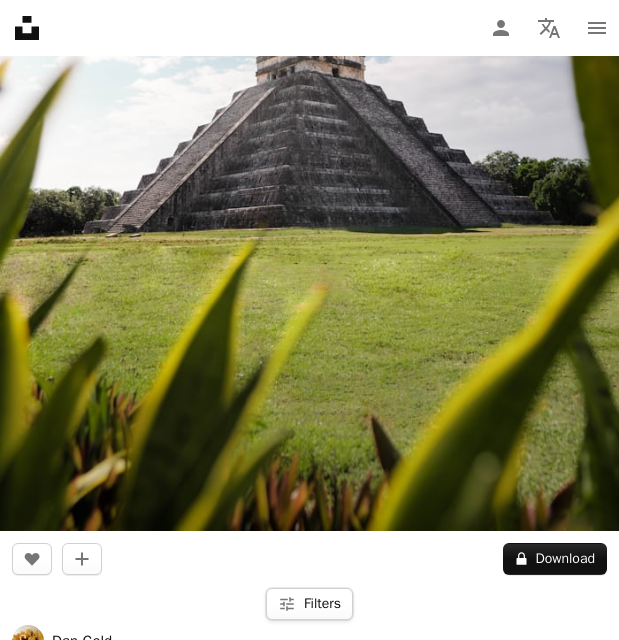 scroll, scrollTop: 0, scrollLeft: 0, axis: both 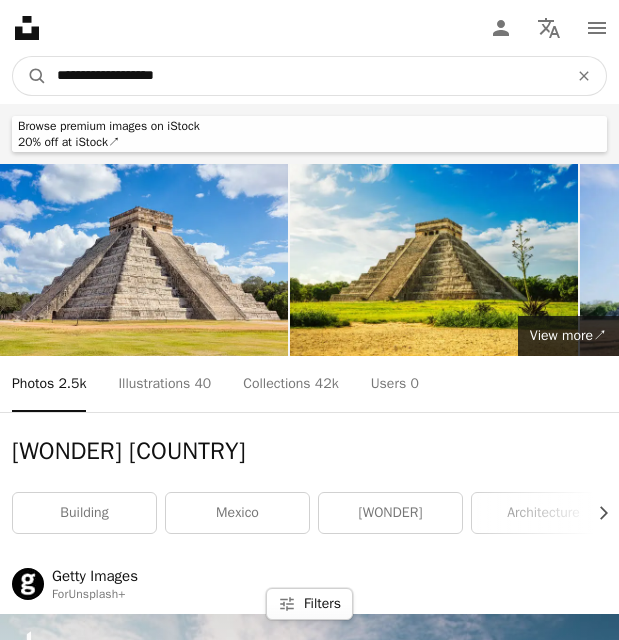 click on "**********" at bounding box center [304, 76] 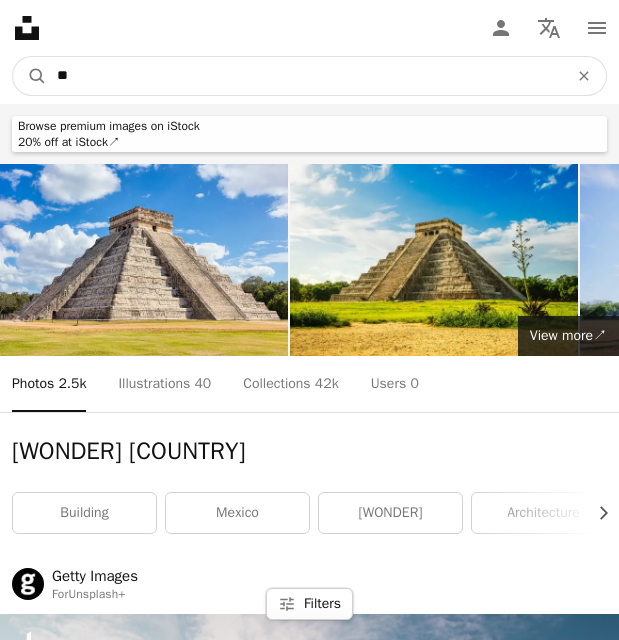 type on "*" 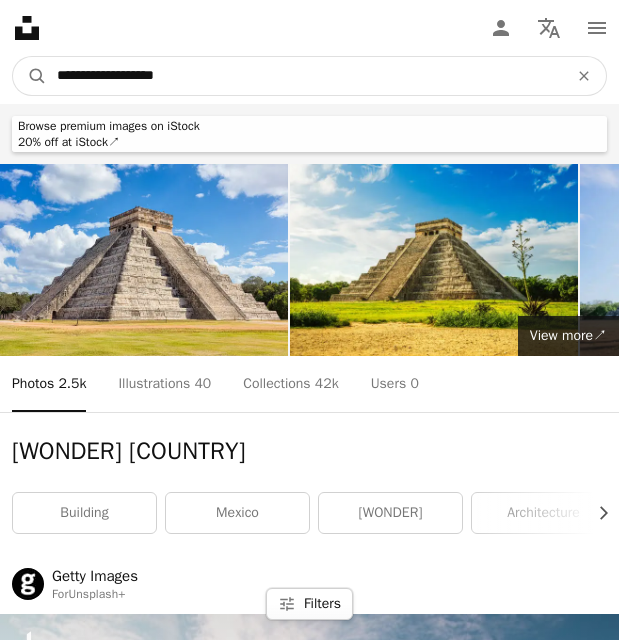 type on "**********" 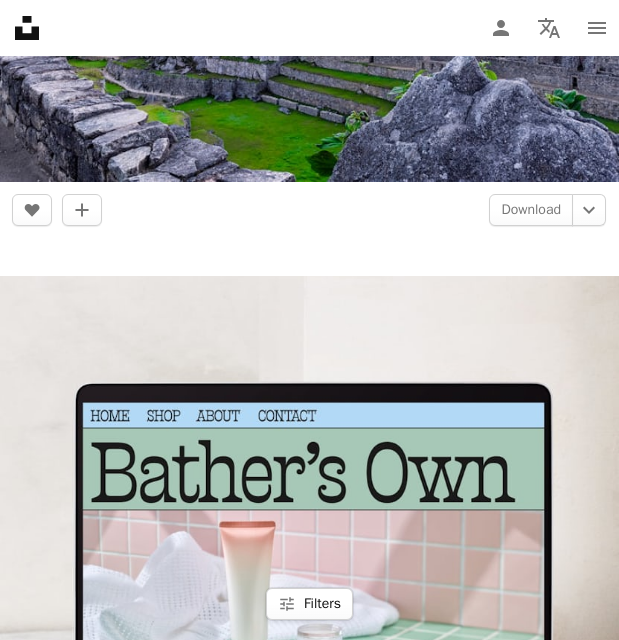 scroll, scrollTop: 1612, scrollLeft: 0, axis: vertical 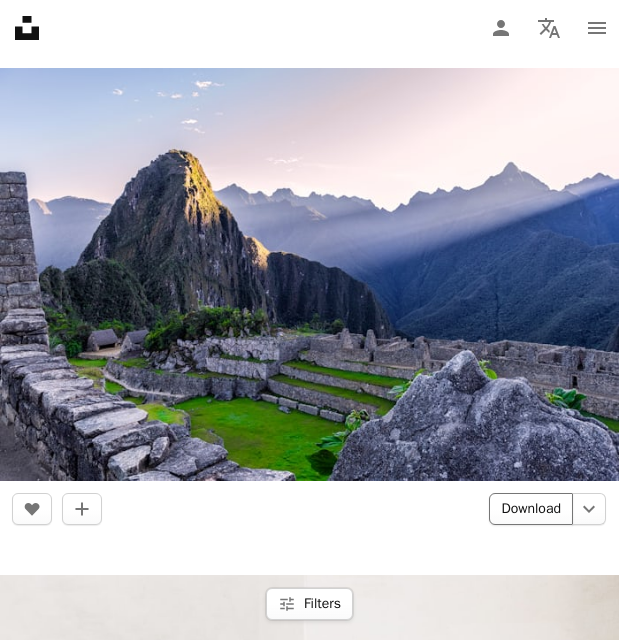 click on "Download" at bounding box center [531, 509] 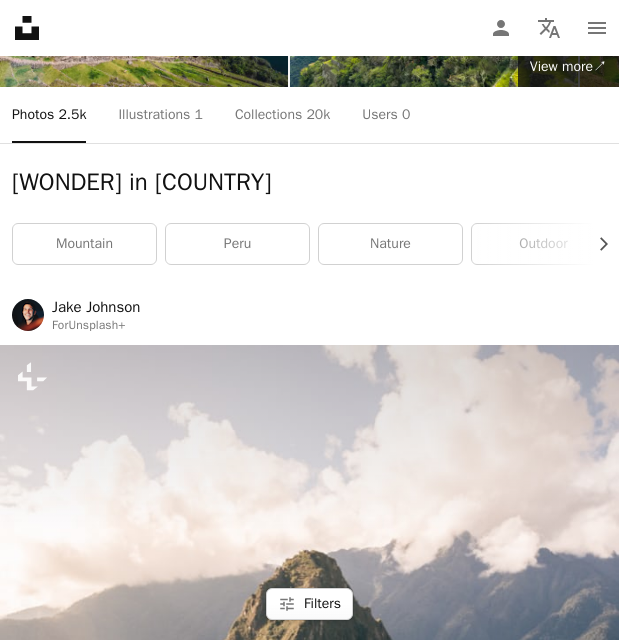 scroll, scrollTop: 0, scrollLeft: 0, axis: both 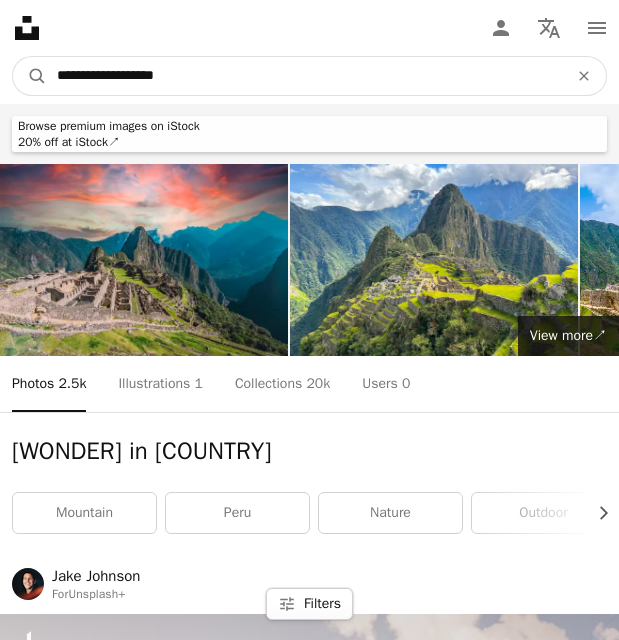 click on "**********" at bounding box center [304, 76] 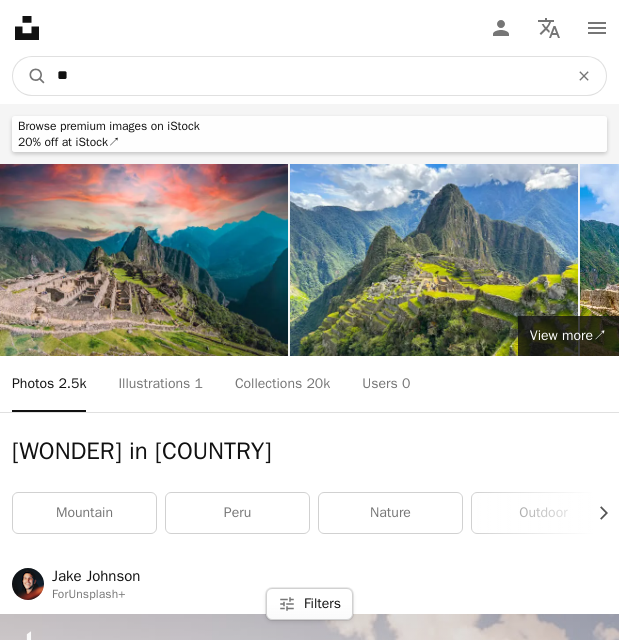 type on "*" 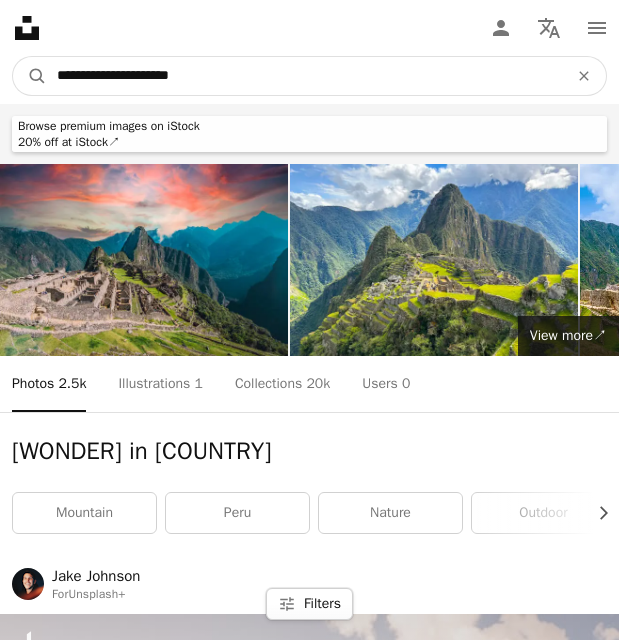 type on "**********" 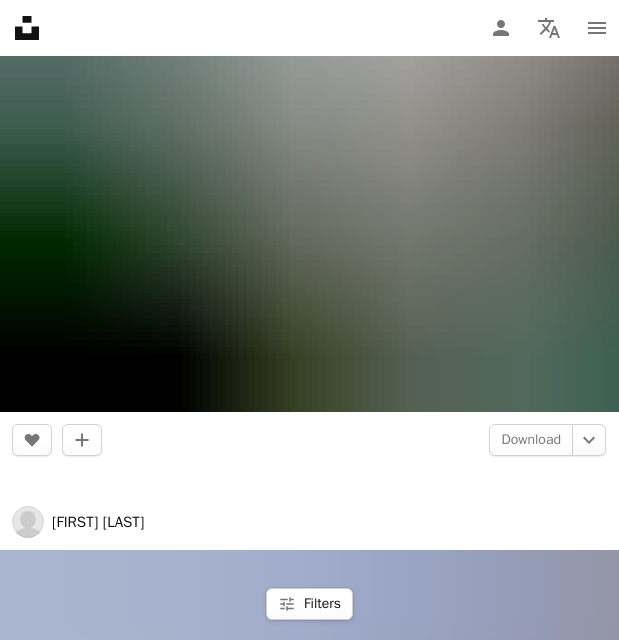 scroll, scrollTop: 6157, scrollLeft: 0, axis: vertical 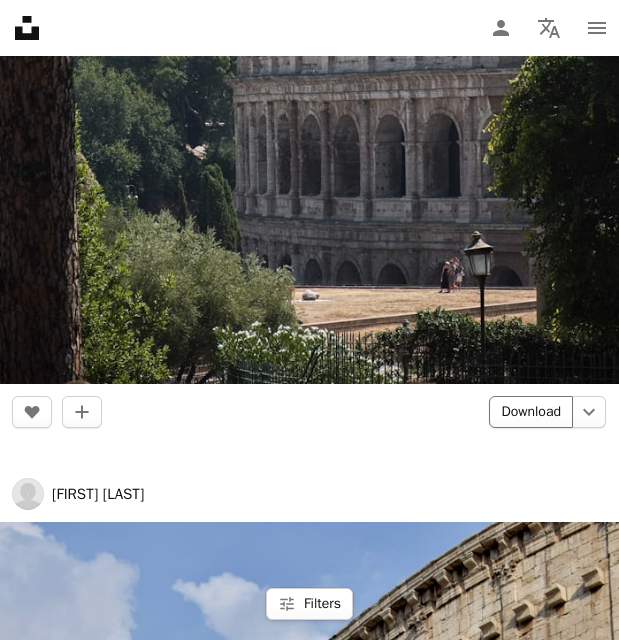 click on "Download" at bounding box center (531, 412) 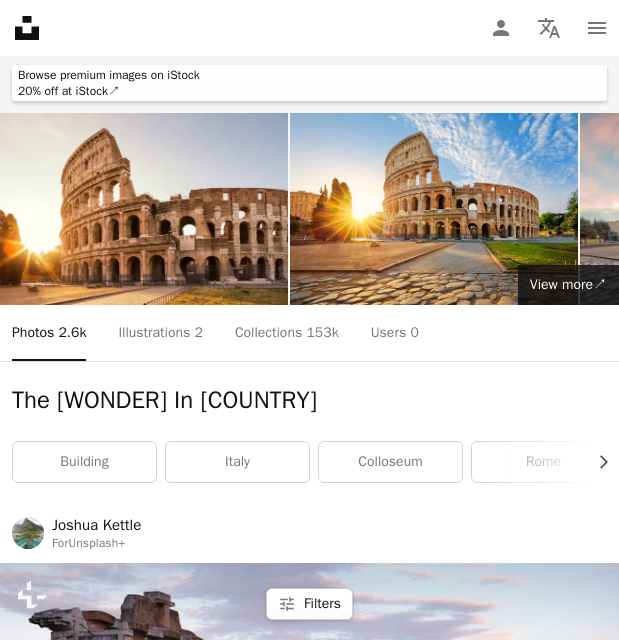 scroll, scrollTop: 0, scrollLeft: 0, axis: both 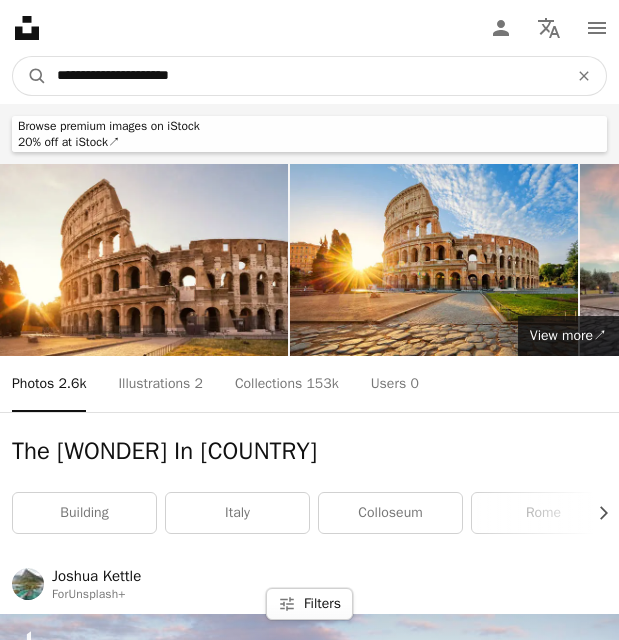 click on "**********" at bounding box center [304, 76] 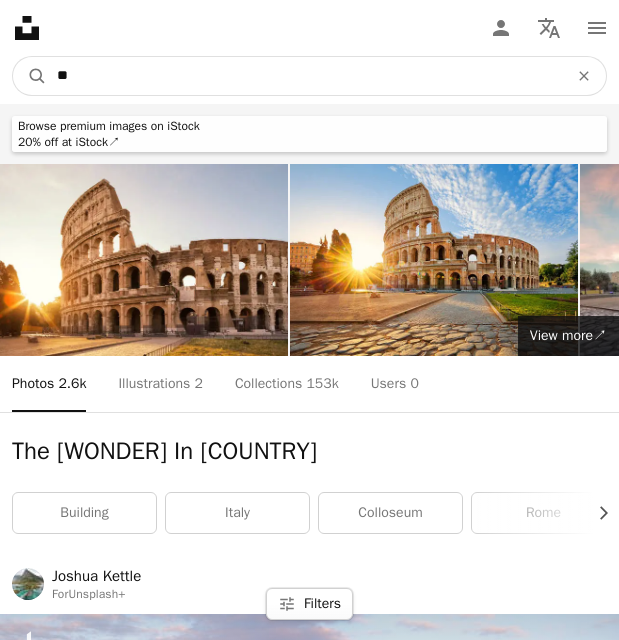 type on "*" 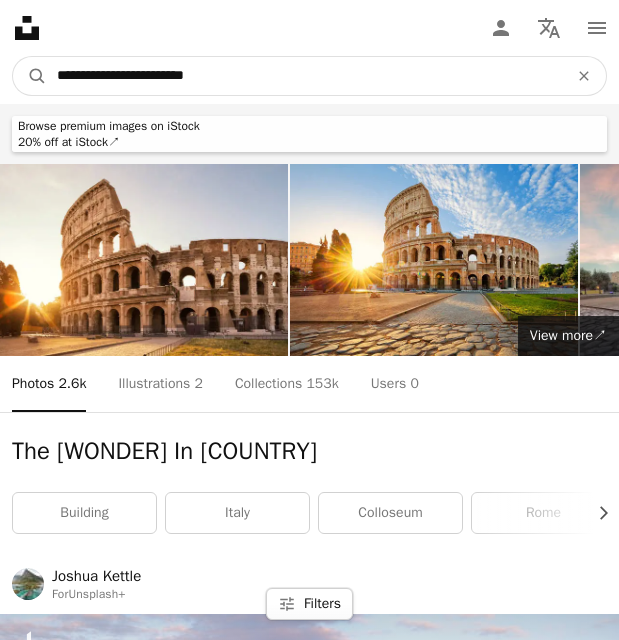 type on "**********" 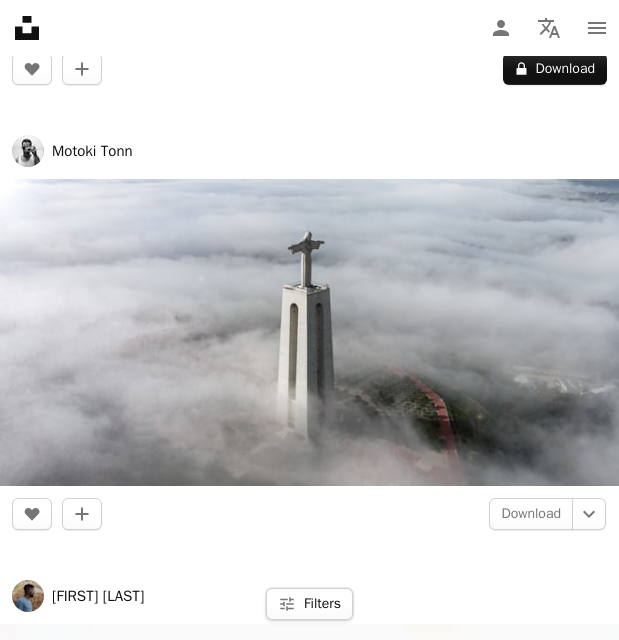 scroll, scrollTop: 5811, scrollLeft: 0, axis: vertical 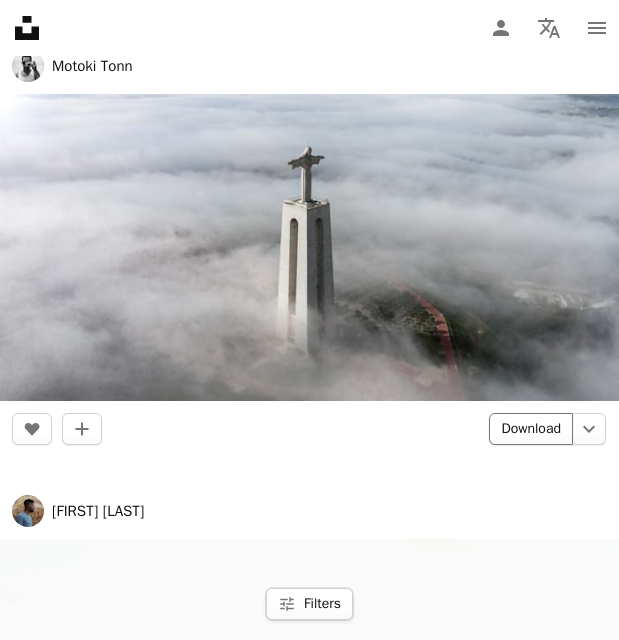 click on "Download" at bounding box center (531, 429) 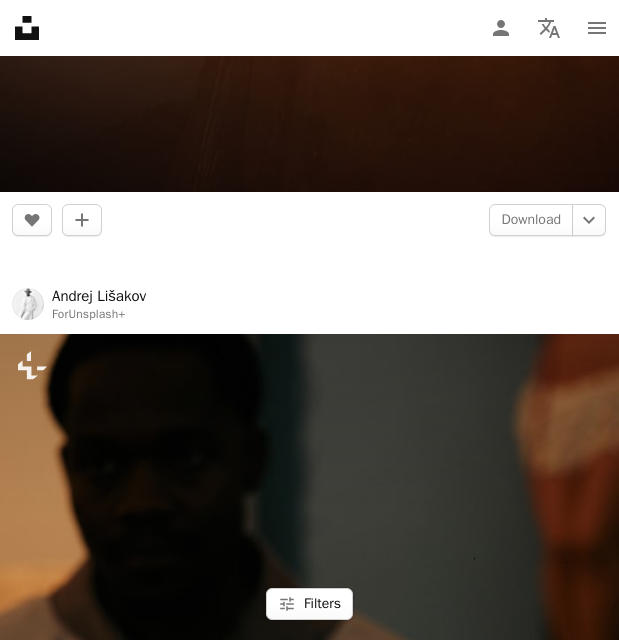 scroll, scrollTop: 4131, scrollLeft: 0, axis: vertical 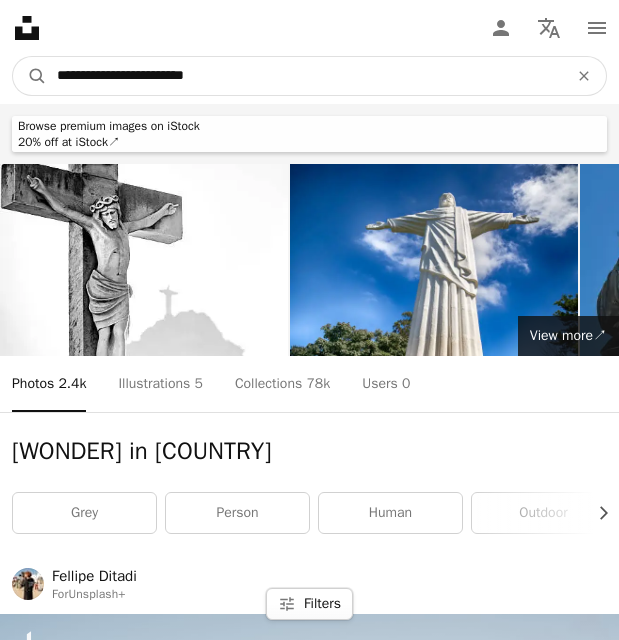 click on "**********" at bounding box center [304, 76] 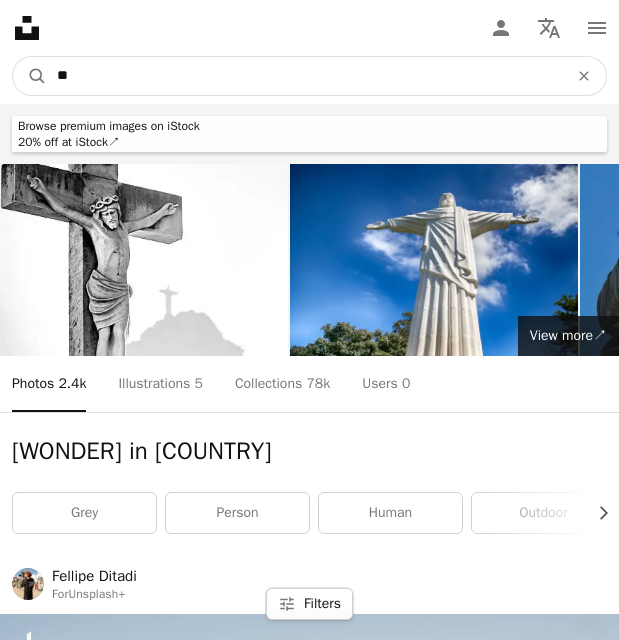 type on "*" 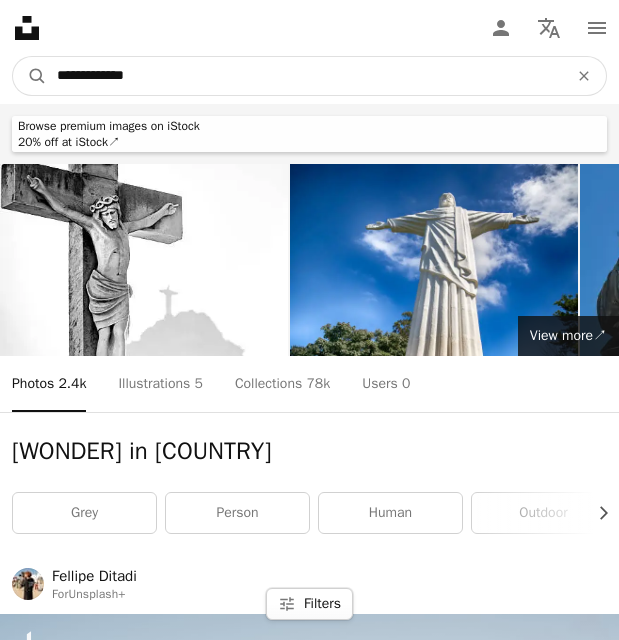 type on "**********" 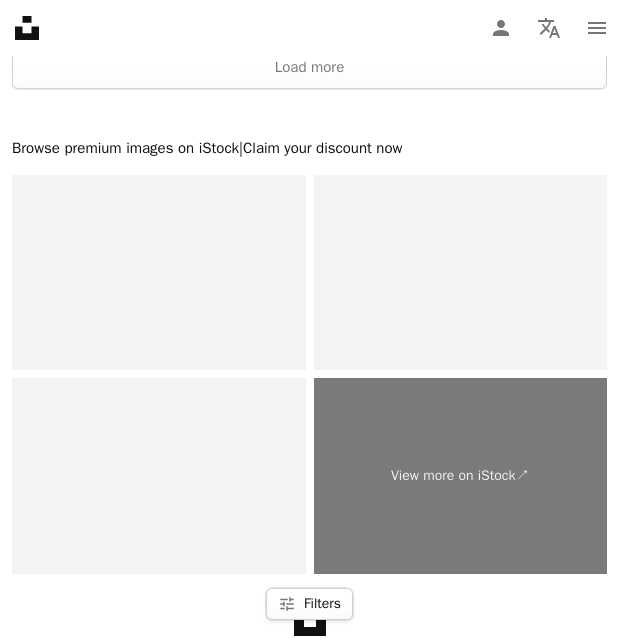 scroll, scrollTop: 15319, scrollLeft: 0, axis: vertical 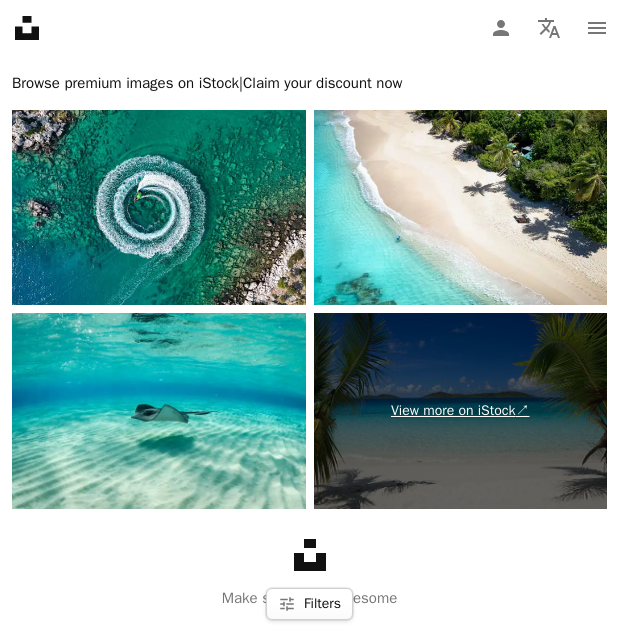 click on "View more on iStock  ↗" at bounding box center [461, 411] 